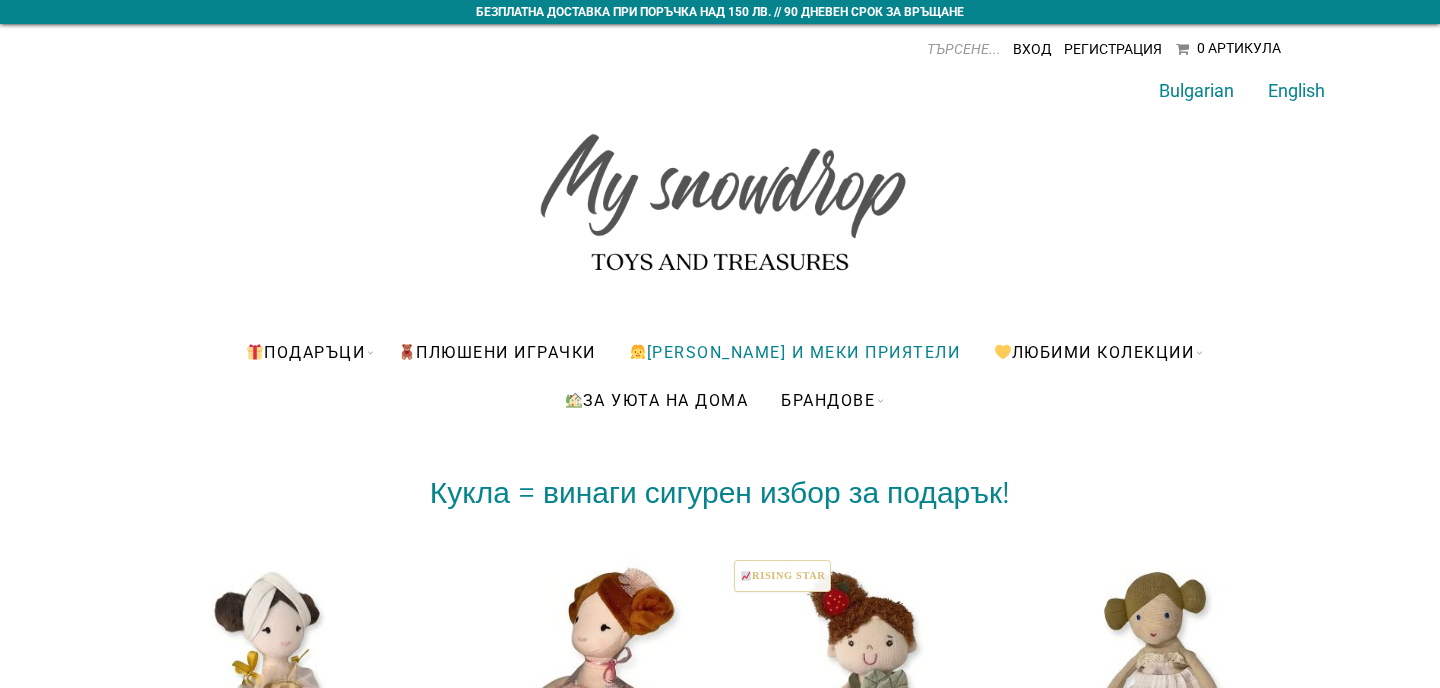 scroll, scrollTop: 0, scrollLeft: 0, axis: both 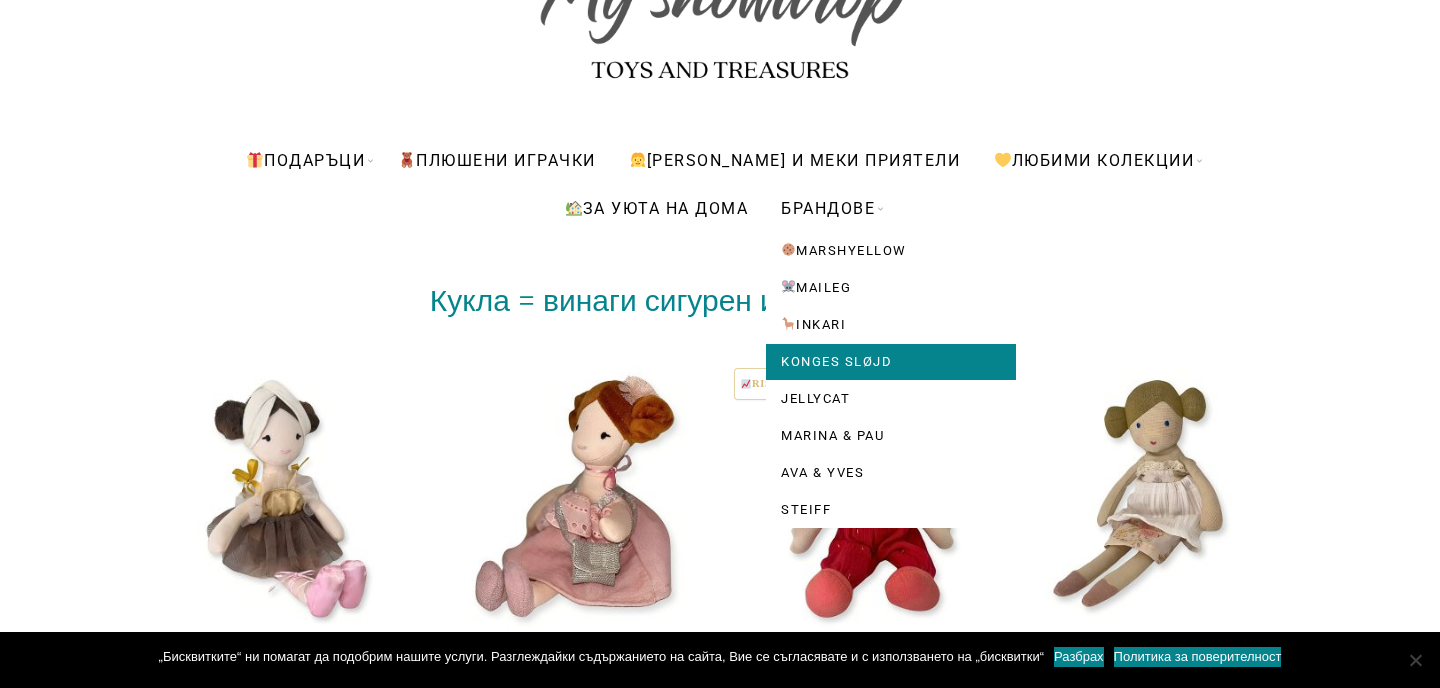 click on "Konges Sløjd" at bounding box center [891, 362] 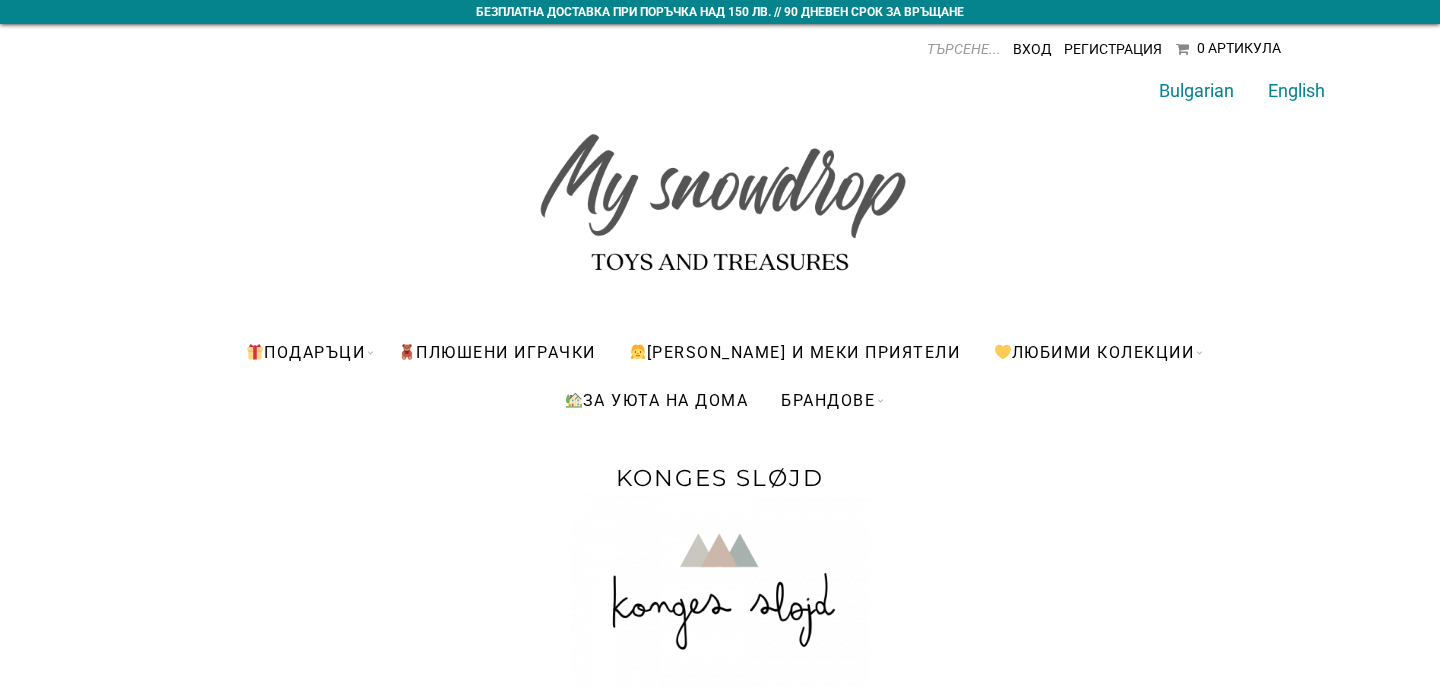 scroll, scrollTop: 0, scrollLeft: 0, axis: both 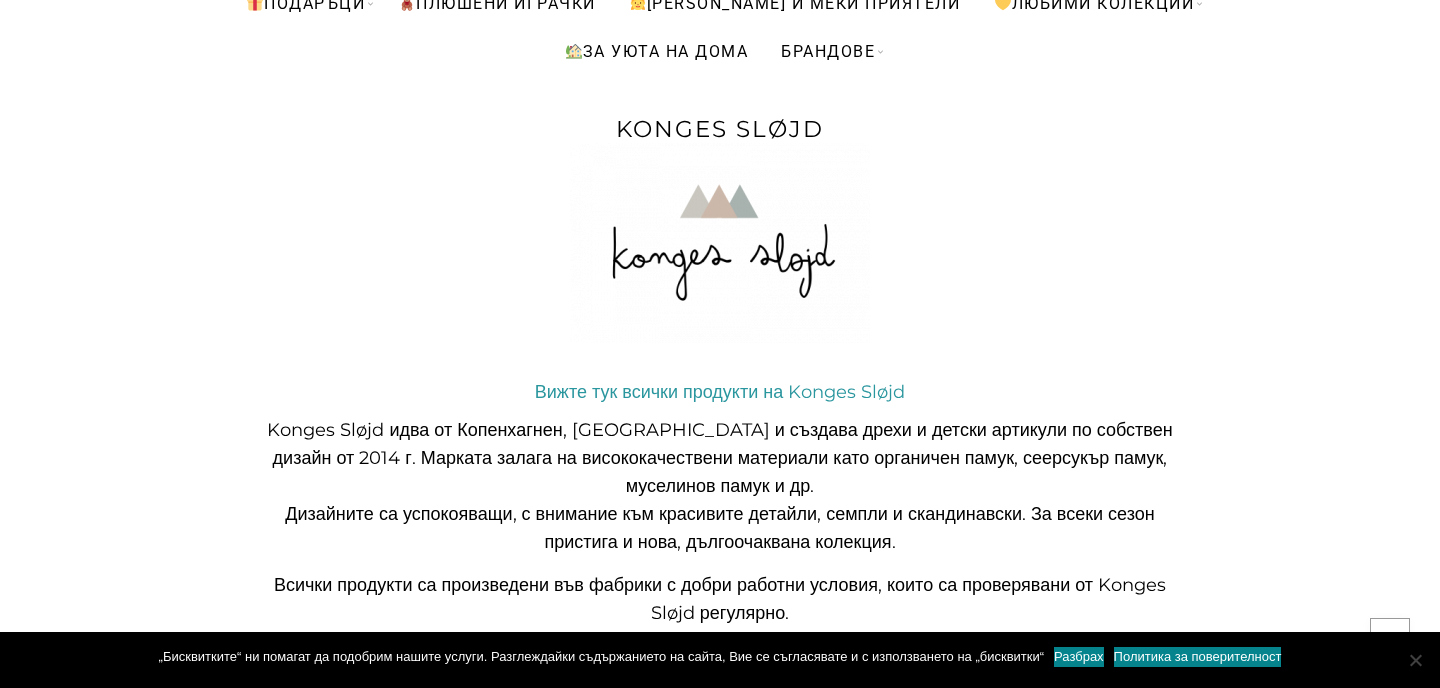 click on "Вижте тук всички продукти на Konges Sløjd" at bounding box center (720, 392) 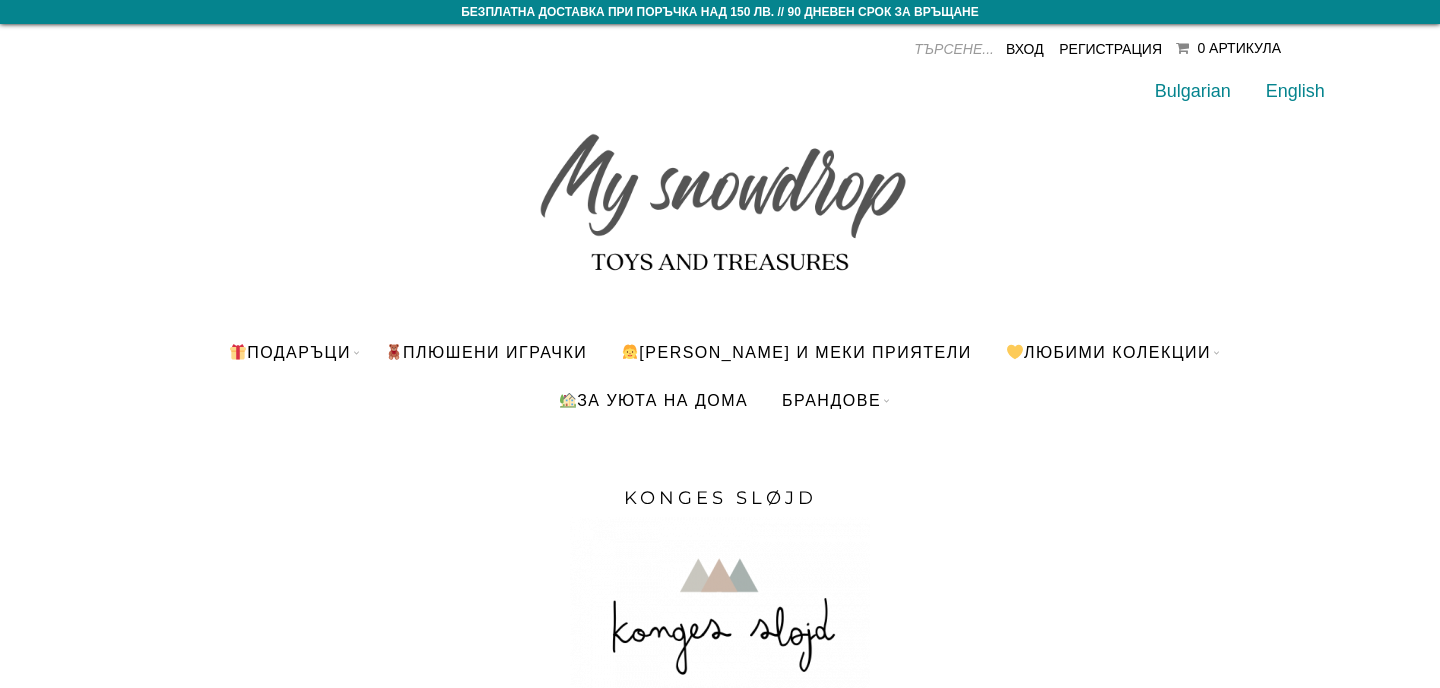 scroll, scrollTop: 197, scrollLeft: 0, axis: vertical 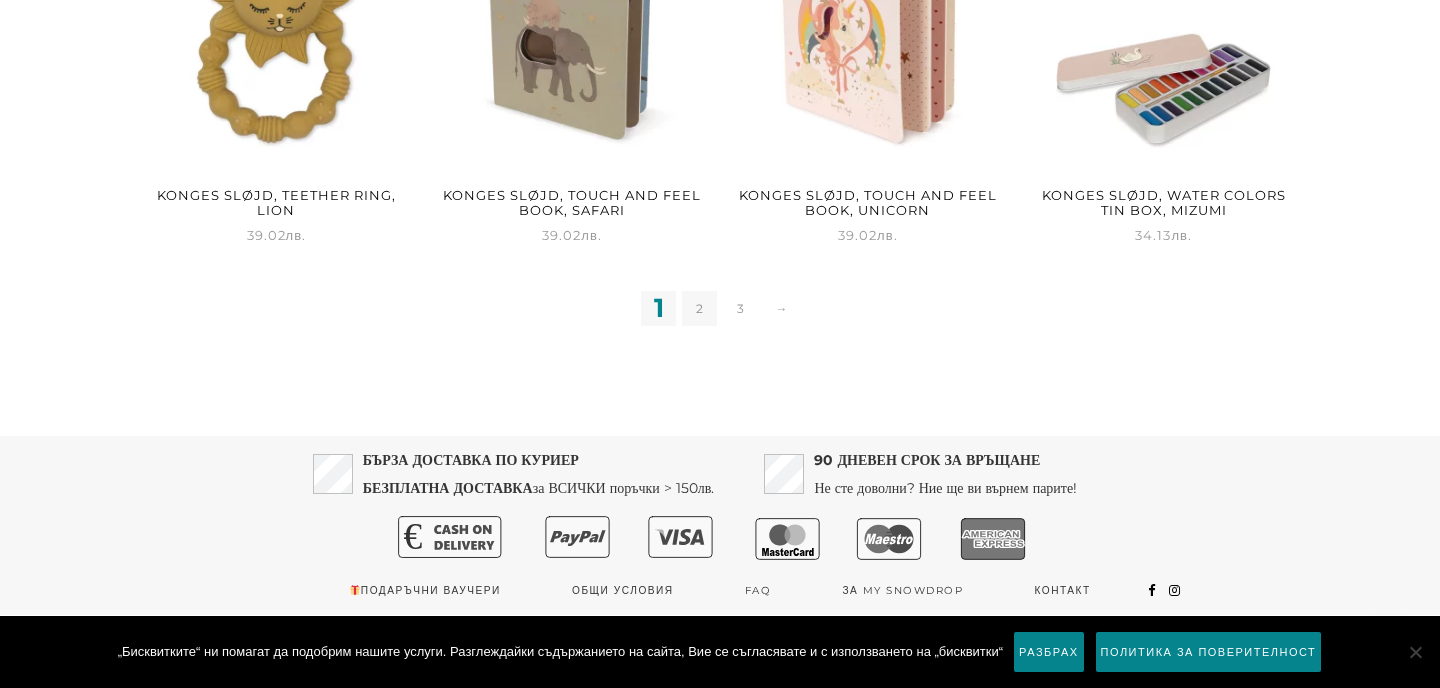click on "2" at bounding box center (699, 308) 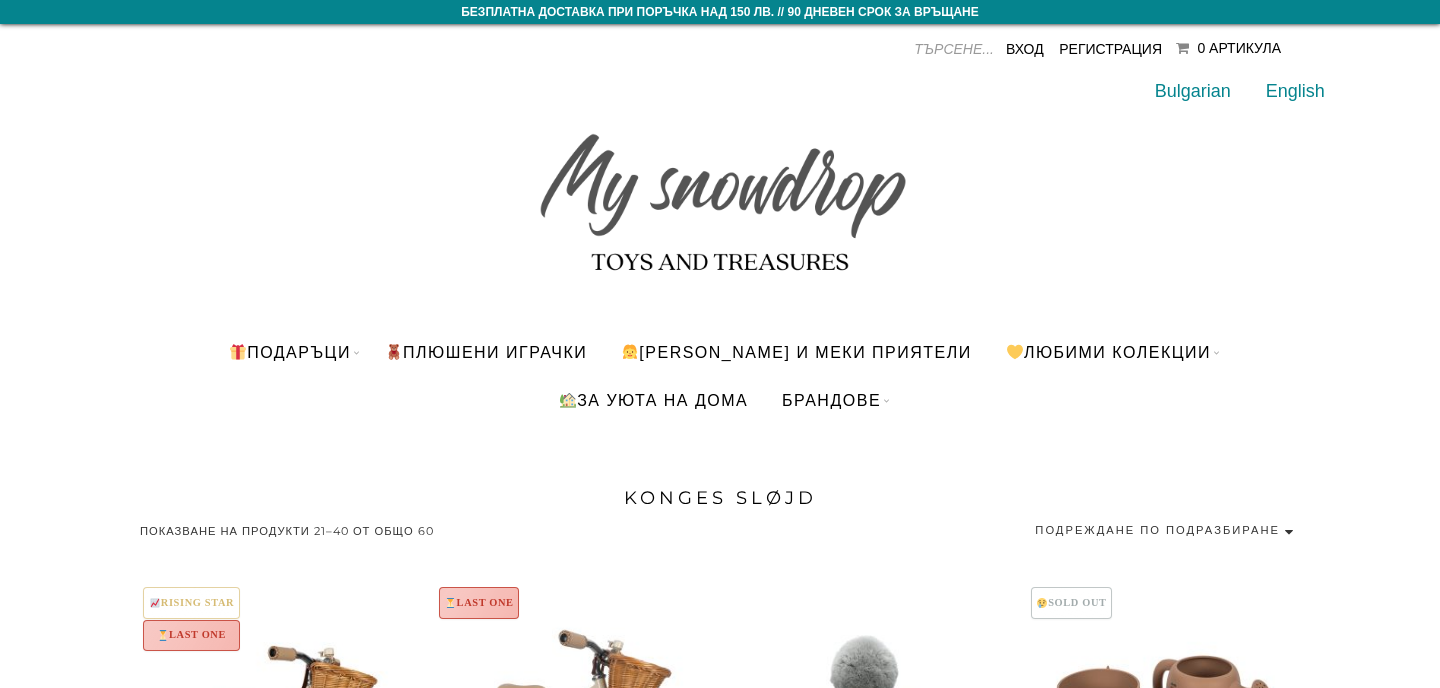 scroll, scrollTop: 0, scrollLeft: 0, axis: both 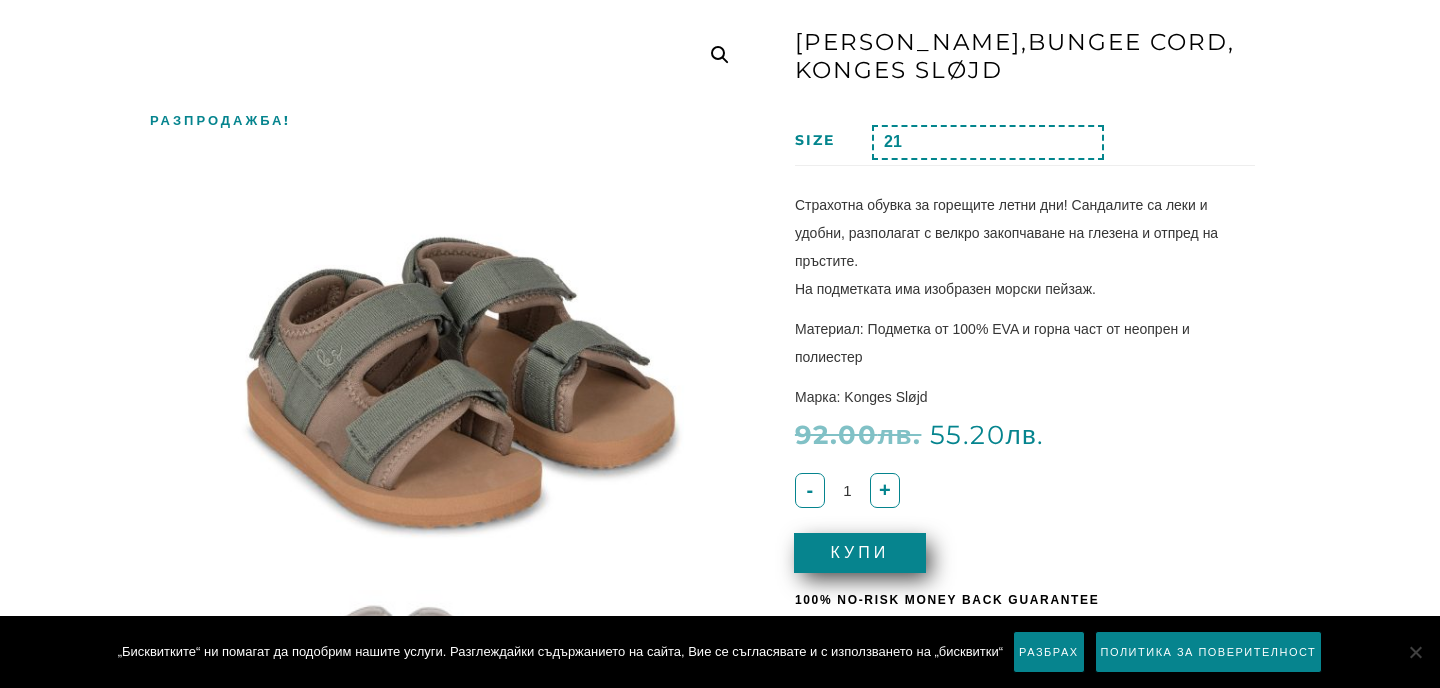 click on "Избиране на възможност 21 22 23 24 25 26 27 28 29 30" 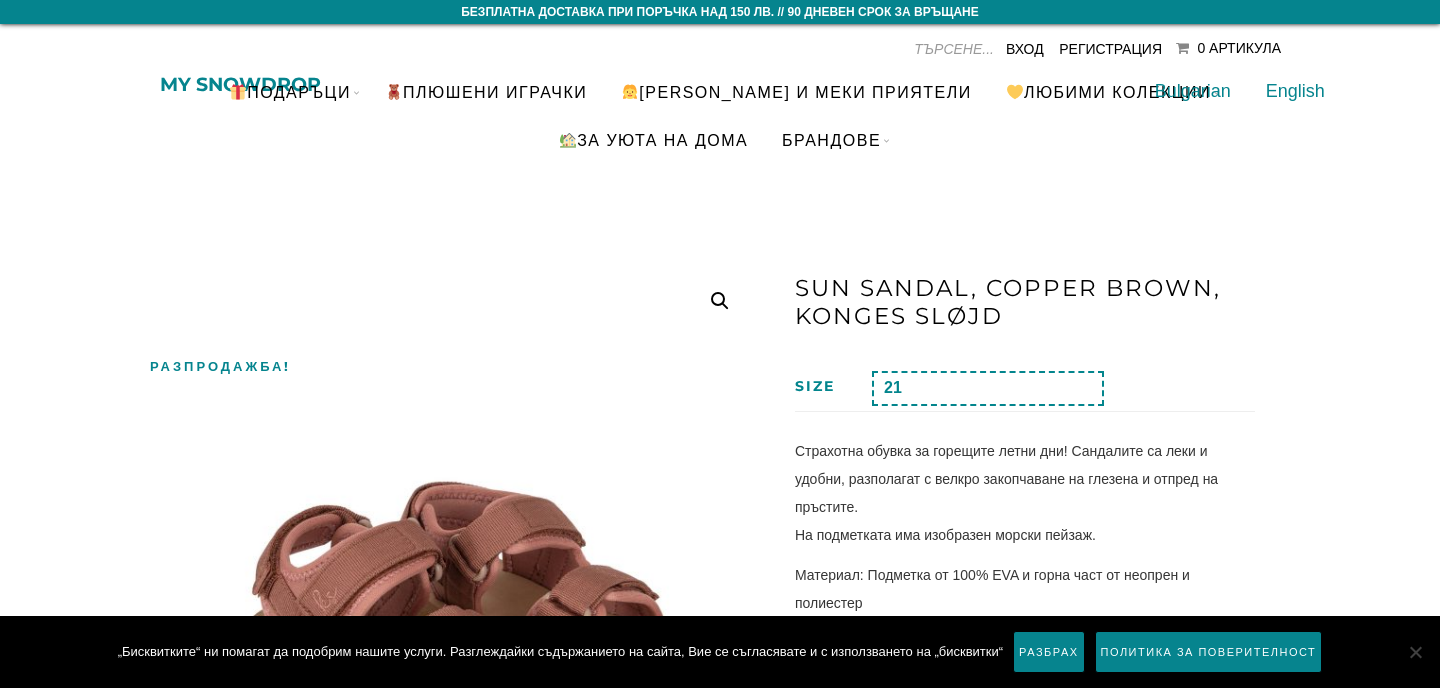 scroll, scrollTop: 0, scrollLeft: 0, axis: both 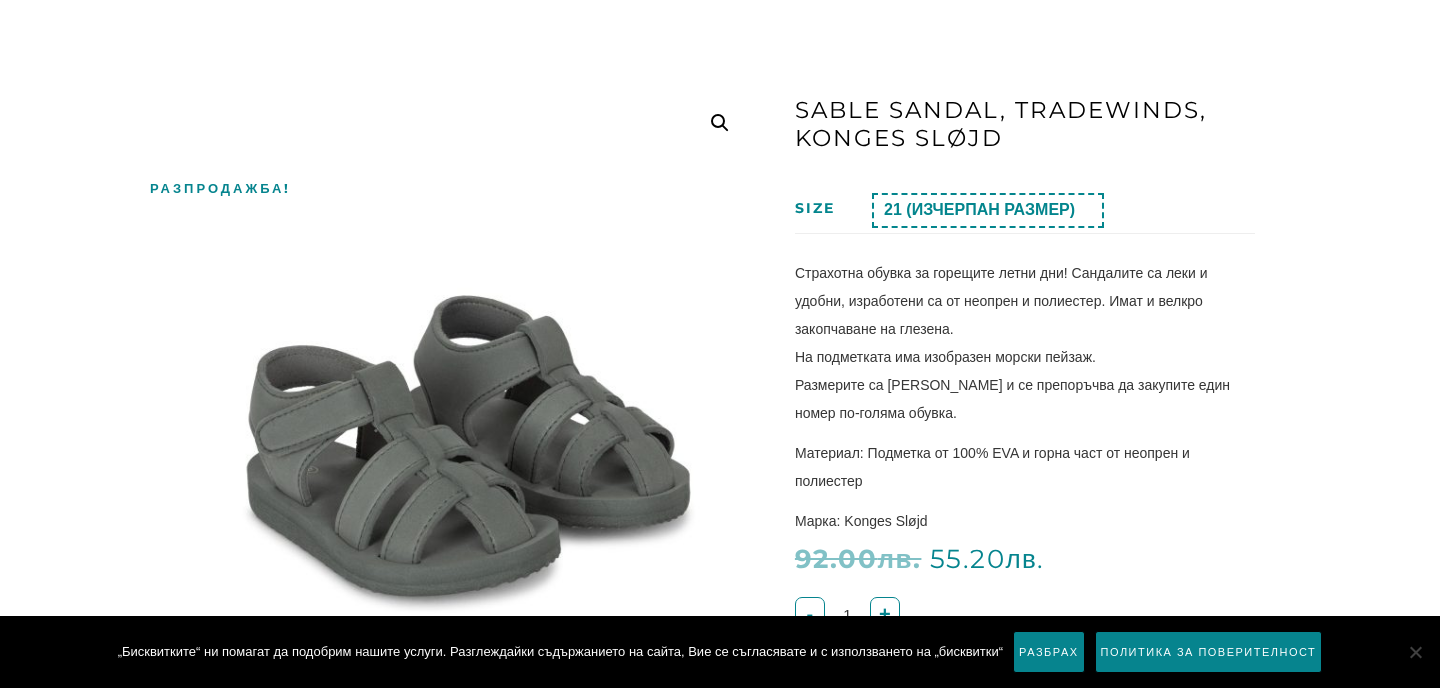 click on "Избиране на възможност 21 (ИЗЧЕРПАН РАЗМЕР) 22 23 24 25 26 27 28 29 30" 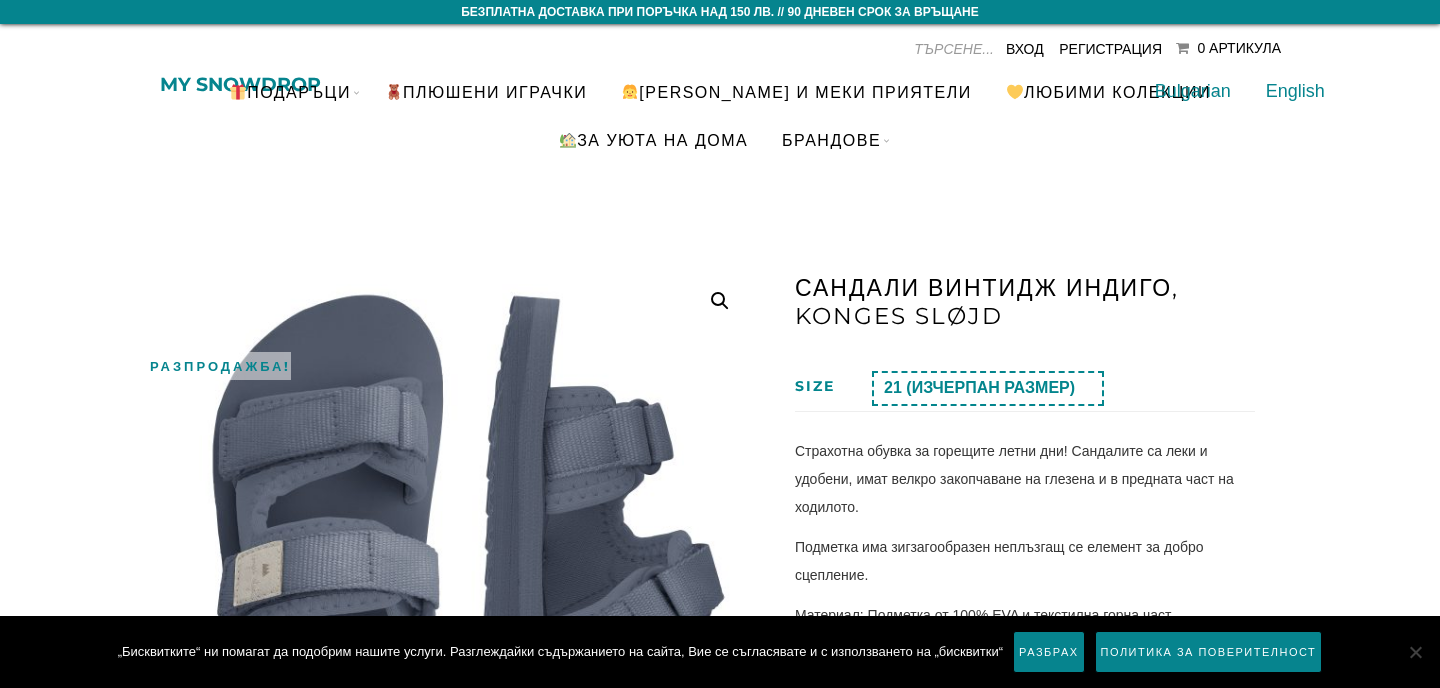 scroll, scrollTop: 0, scrollLeft: 0, axis: both 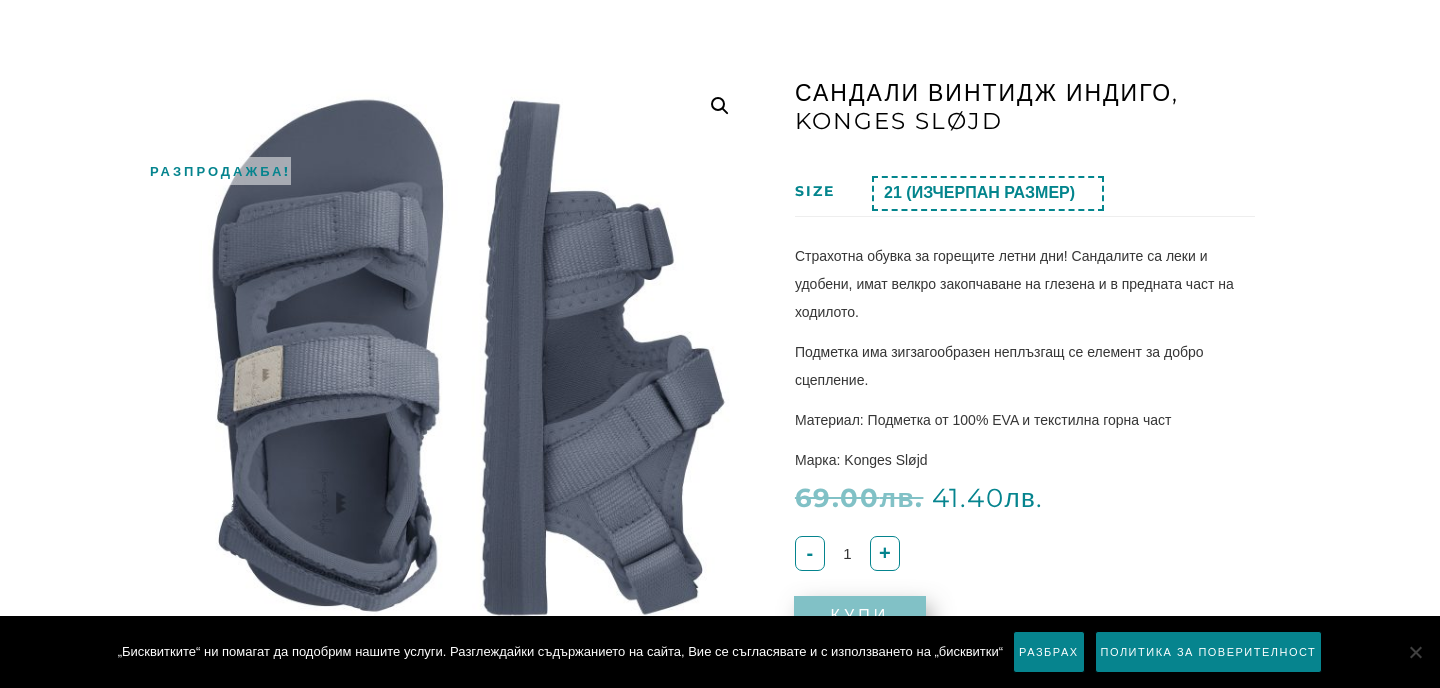 click on "Избиране на възможност 21 (ИЗЧЕРПАН РАЗМЕР) 22 23 (ИЗЧЕРПАН РАЗМЕР) 24 (ИЗЧЕРПАН РАЗМЕР) 25 26 (ИЗЧЕРПАН РАЗМЕР) 27 (ИЗЧЕРПАН РАЗМЕР) 28 (ИЗЧЕРПАН РАЗМЕР) 29 30 31 (ИЗЧЕРПАН РАЗМЕР)" 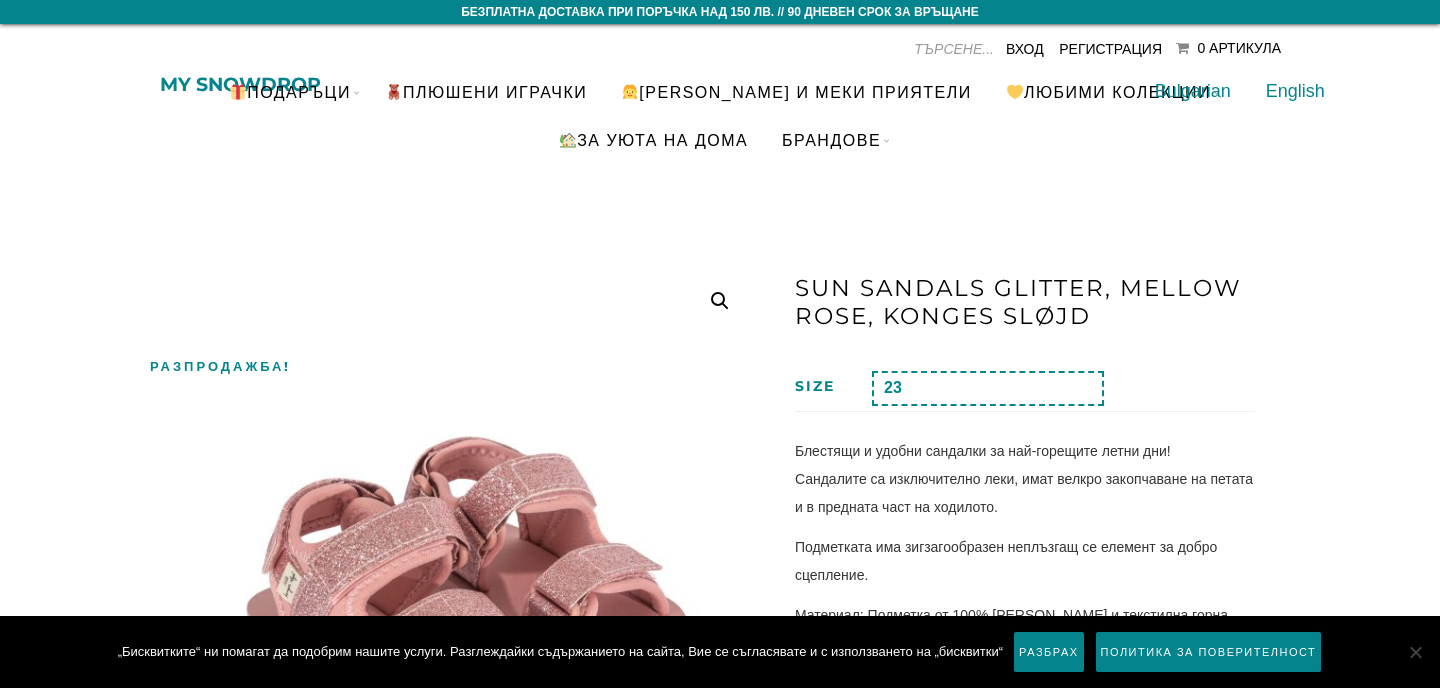 scroll, scrollTop: 0, scrollLeft: 0, axis: both 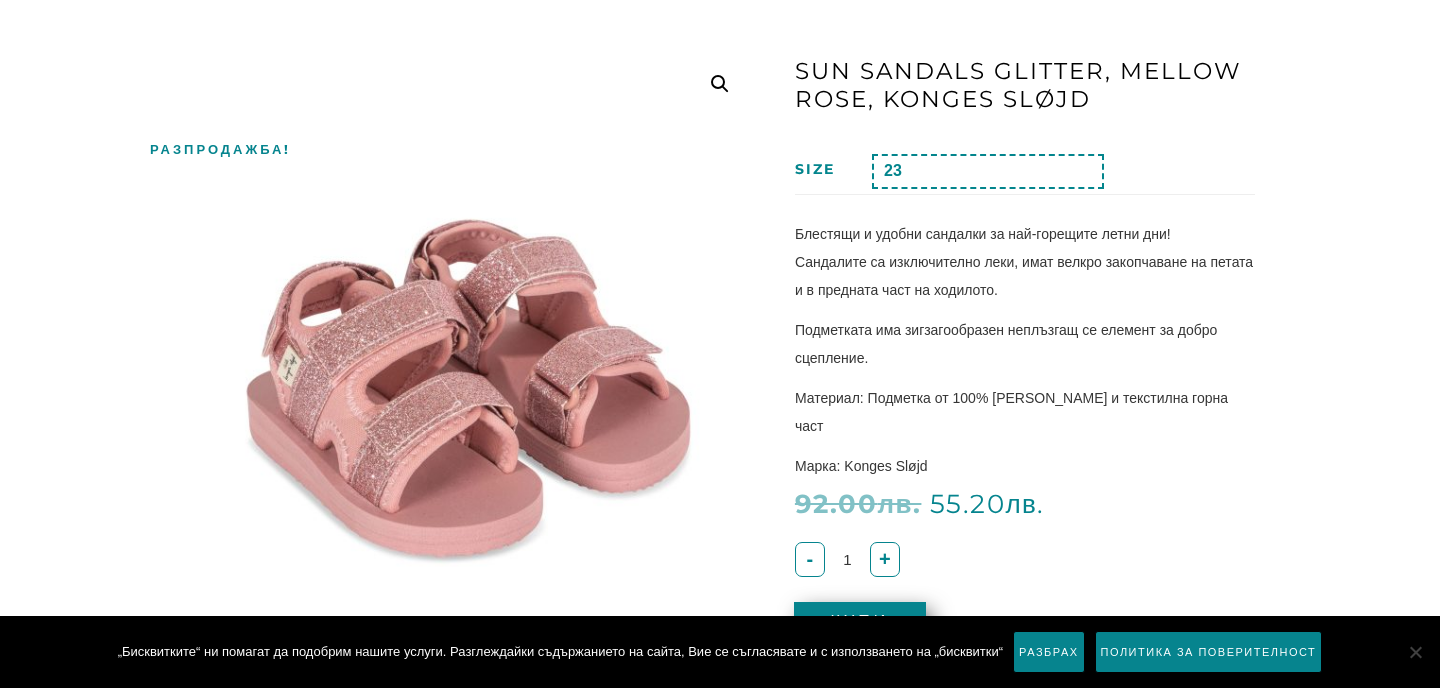 click on "Избиране на възможност 21 22 23 24 25 (ИЗЧЕРПАН РАЗМЕР) 26 27 (ИЗЧЕРПАН РАЗМЕР) 28 29 30 31" 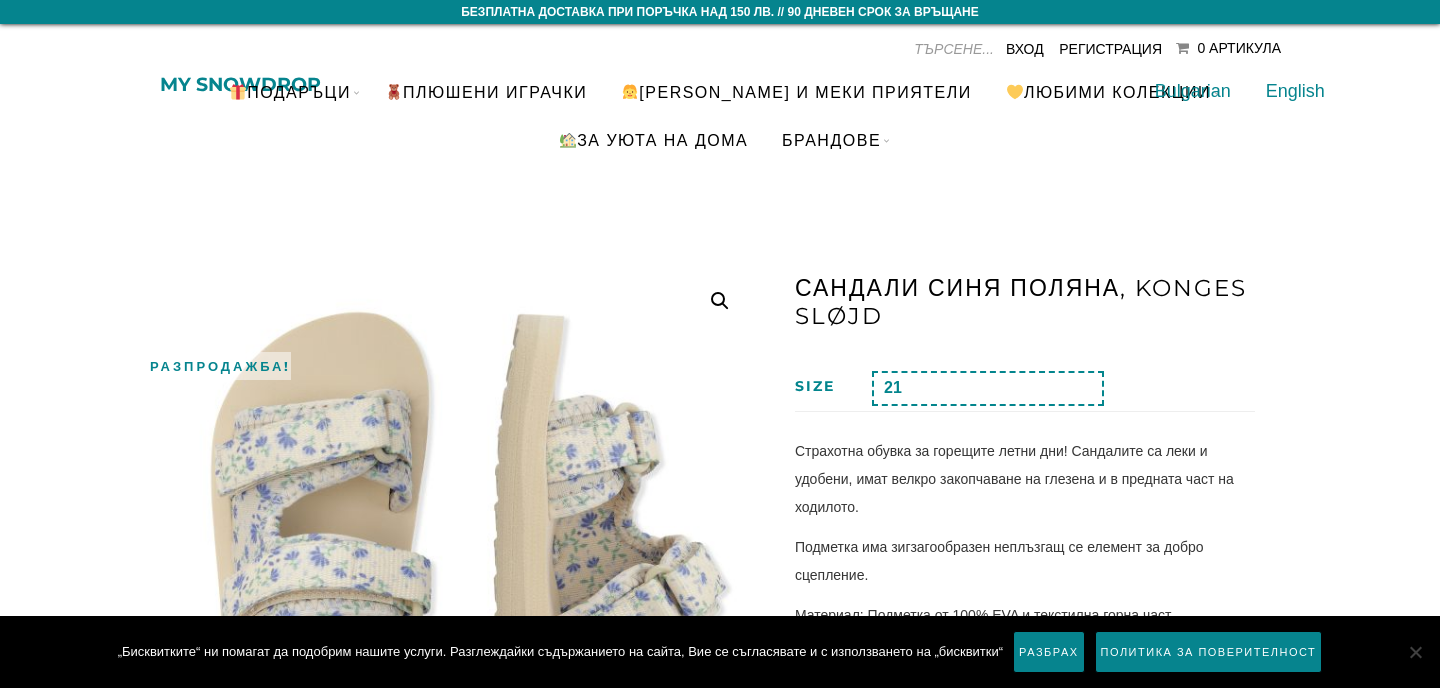 scroll, scrollTop: 0, scrollLeft: 0, axis: both 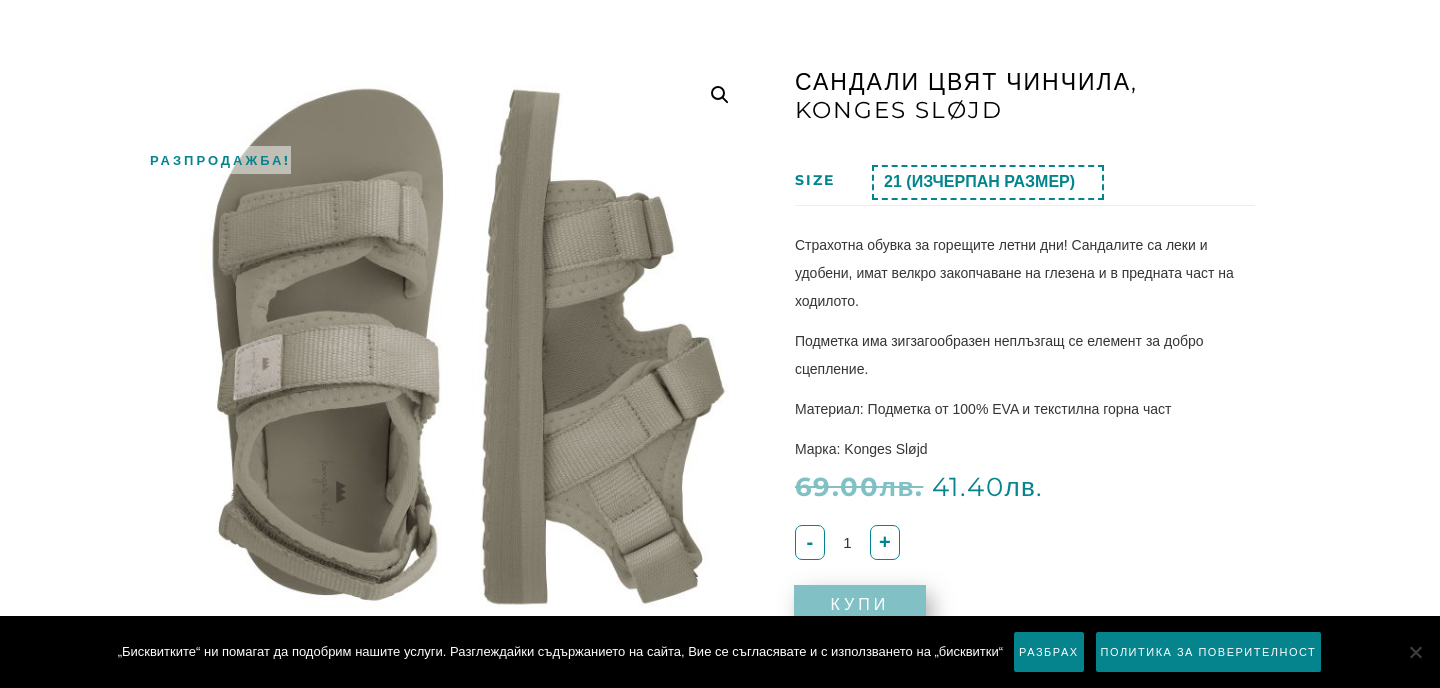 click on "Избиране на възможност 21 (ИЗЧЕРПАН РАЗМЕР) 22 (ИЗЧЕРПАН РАЗМЕР) 23 24 (ИЗЧЕРПАН РАЗМЕР) 25 26 27 (ИЗЧЕРПАН РАЗМЕР) 28 (ИЗЧЕРПАН РАЗМЕР) 29 30 (ИЗЧЕРПАН РАЗМЕР) 31 (ИЗЧЕРПАН РАЗМЕР)" 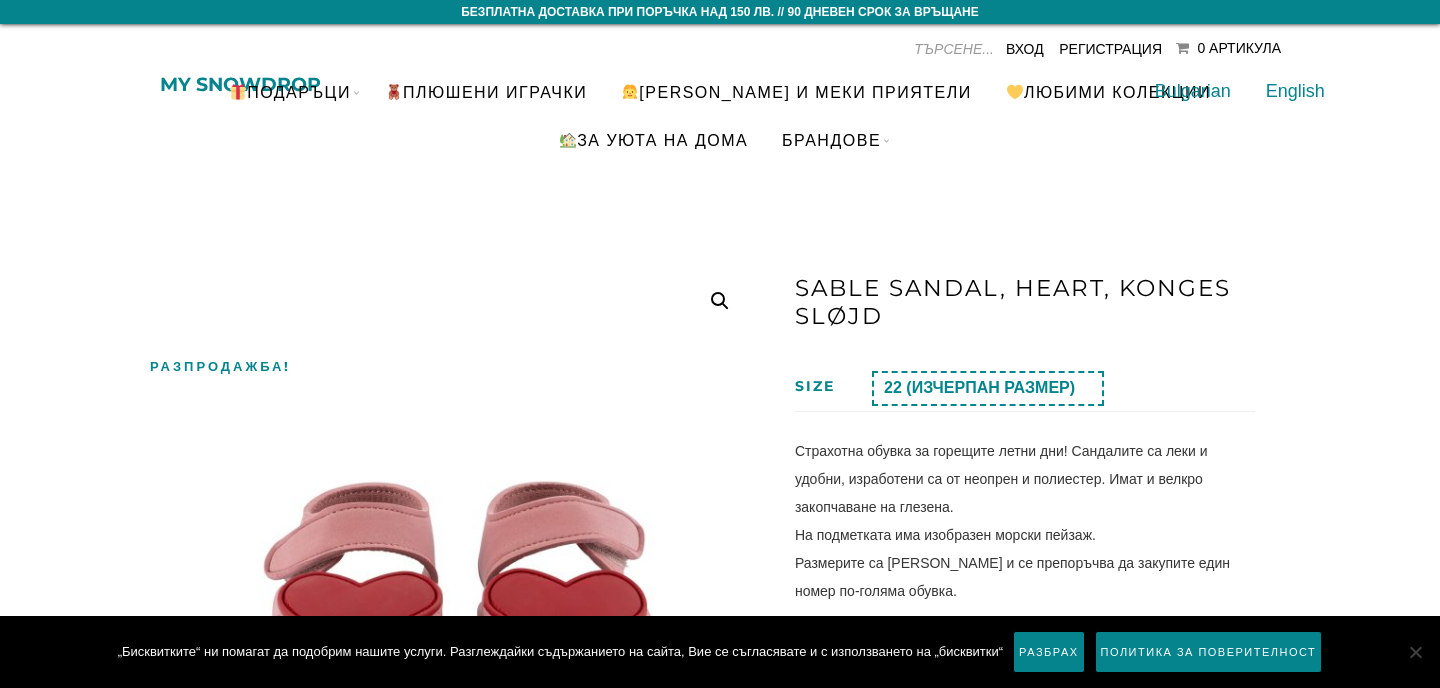 scroll, scrollTop: 0, scrollLeft: 0, axis: both 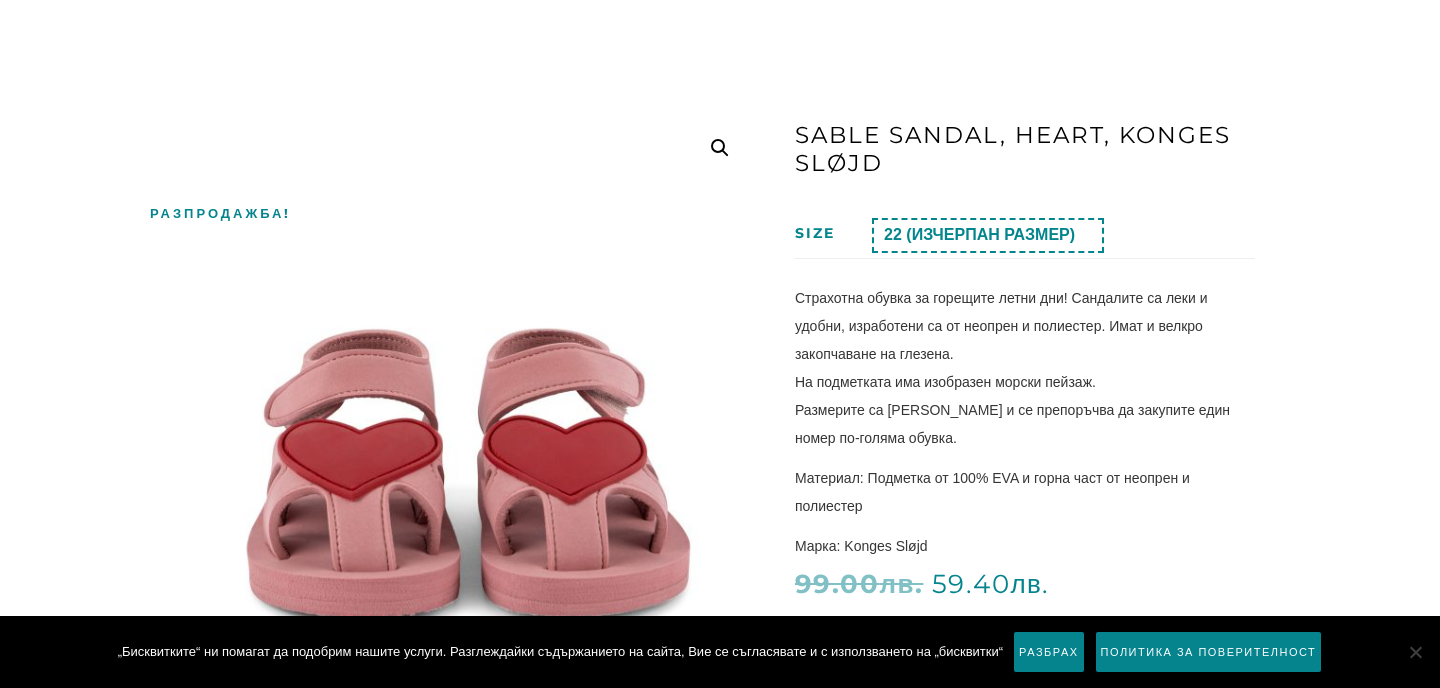 click on "Избиране на възможност 22 (ИЗЧЕРПАН РАЗМЕР) 23 (ИЗЧЕРПАН РАЗМЕР) 24 (ИЗЧЕРПАН РАЗМЕР) 25 (ИЗЧЕРПАН РАЗМЕР) 26 27 (ИЗЧЕРПАН РАЗМЕР) 28 (ИЗЧЕРПАН РАЗМЕР) 29 (ИЗЧЕРПАН РАЗМЕР) 30 (ИЗЧЕРПАН РАЗМЕР) 31 (ИЗЧЕРПАН РАЗМЕР)" 